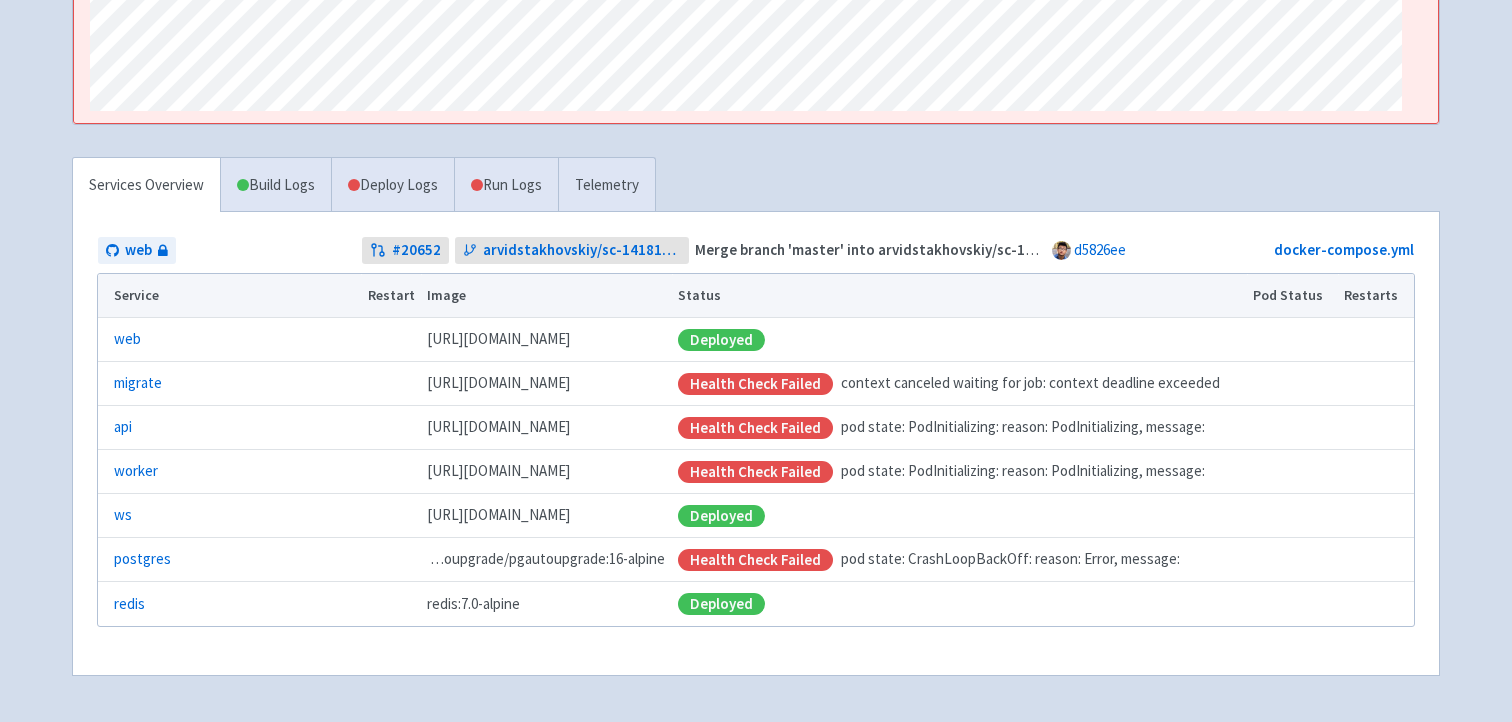 scroll, scrollTop: 480, scrollLeft: 0, axis: vertical 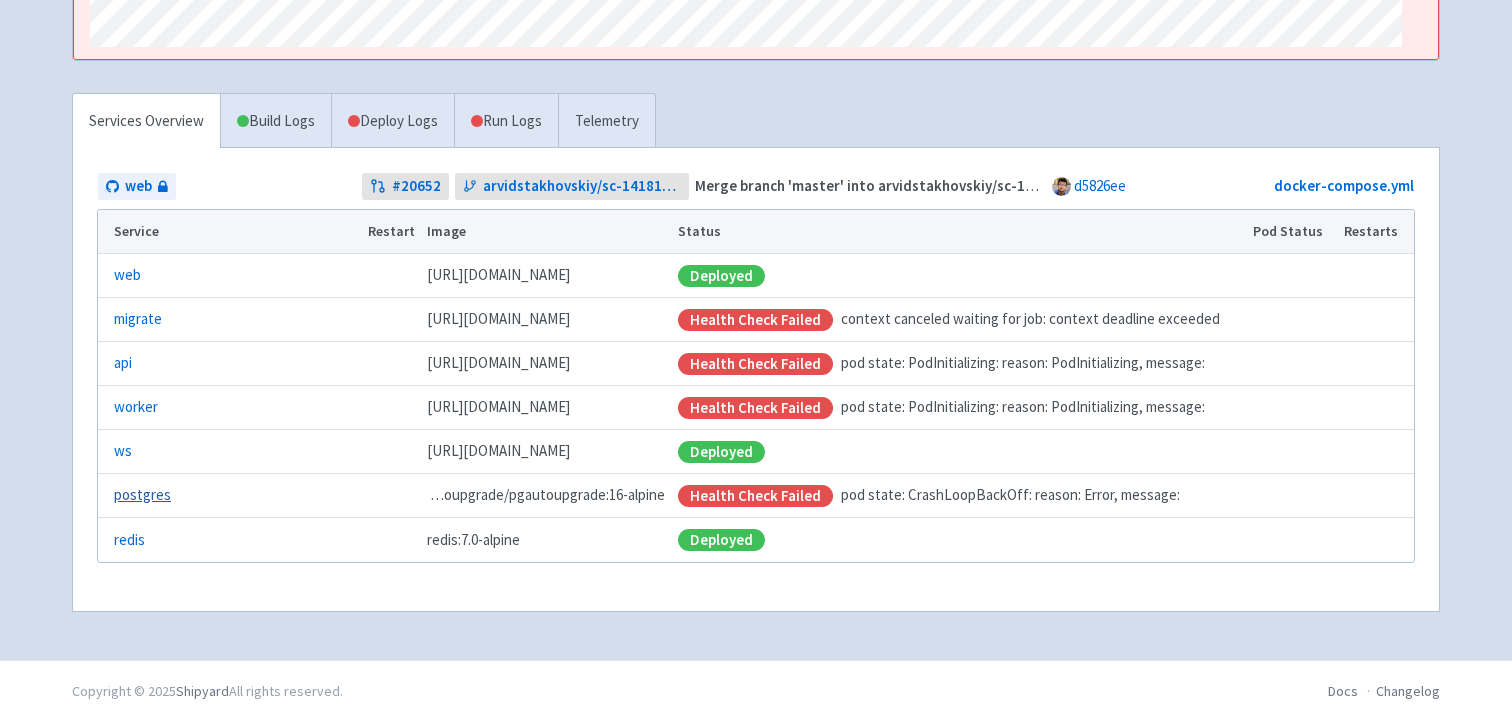 click on "postgres" at bounding box center [142, 495] 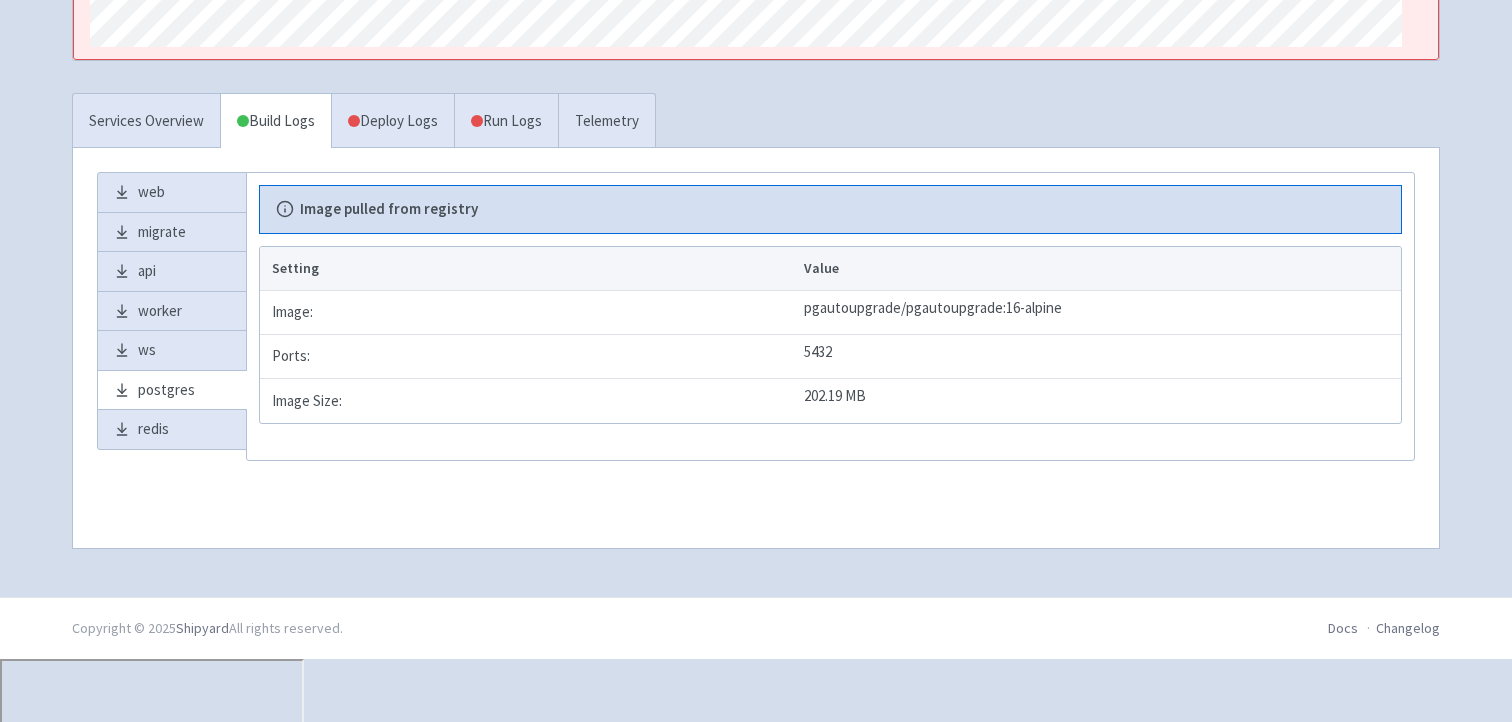 scroll, scrollTop: 417, scrollLeft: 0, axis: vertical 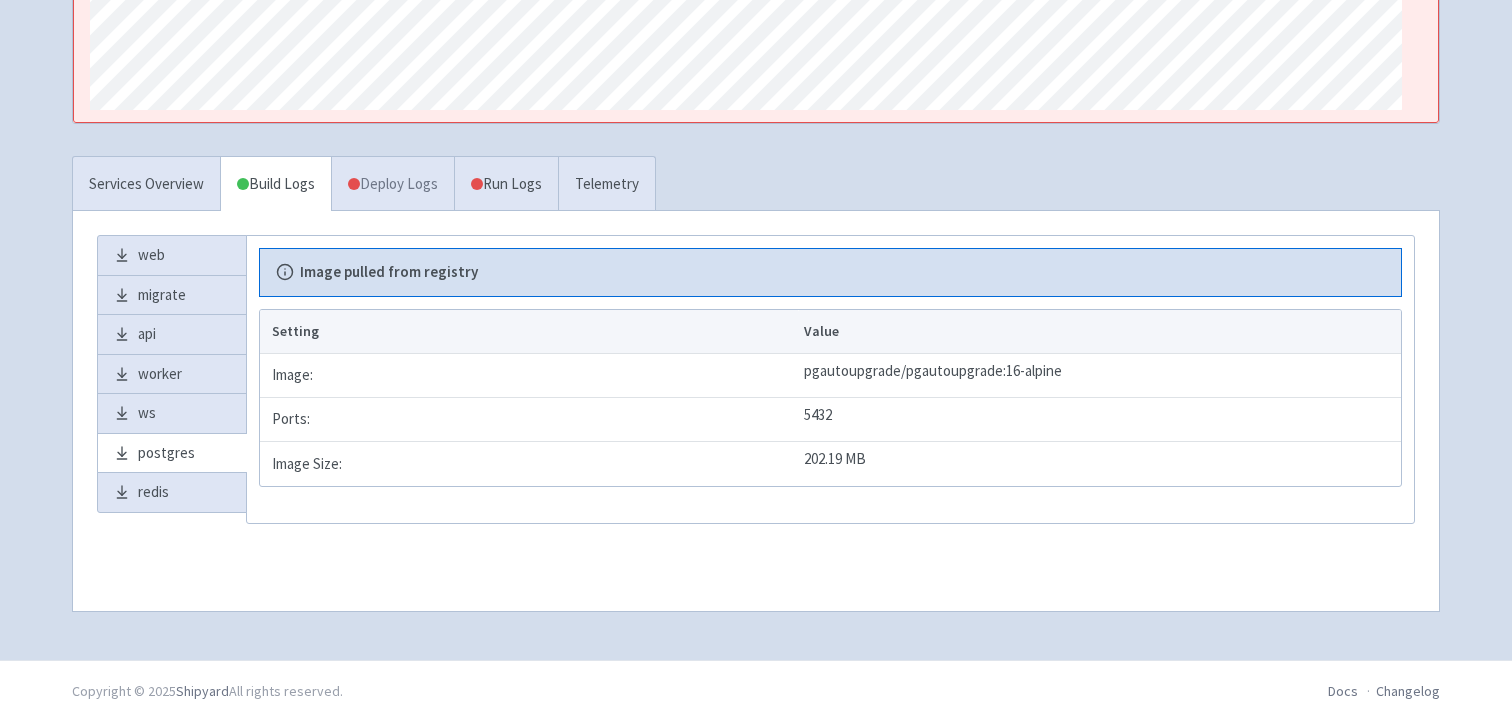click on "Deploy Logs" at bounding box center [392, 184] 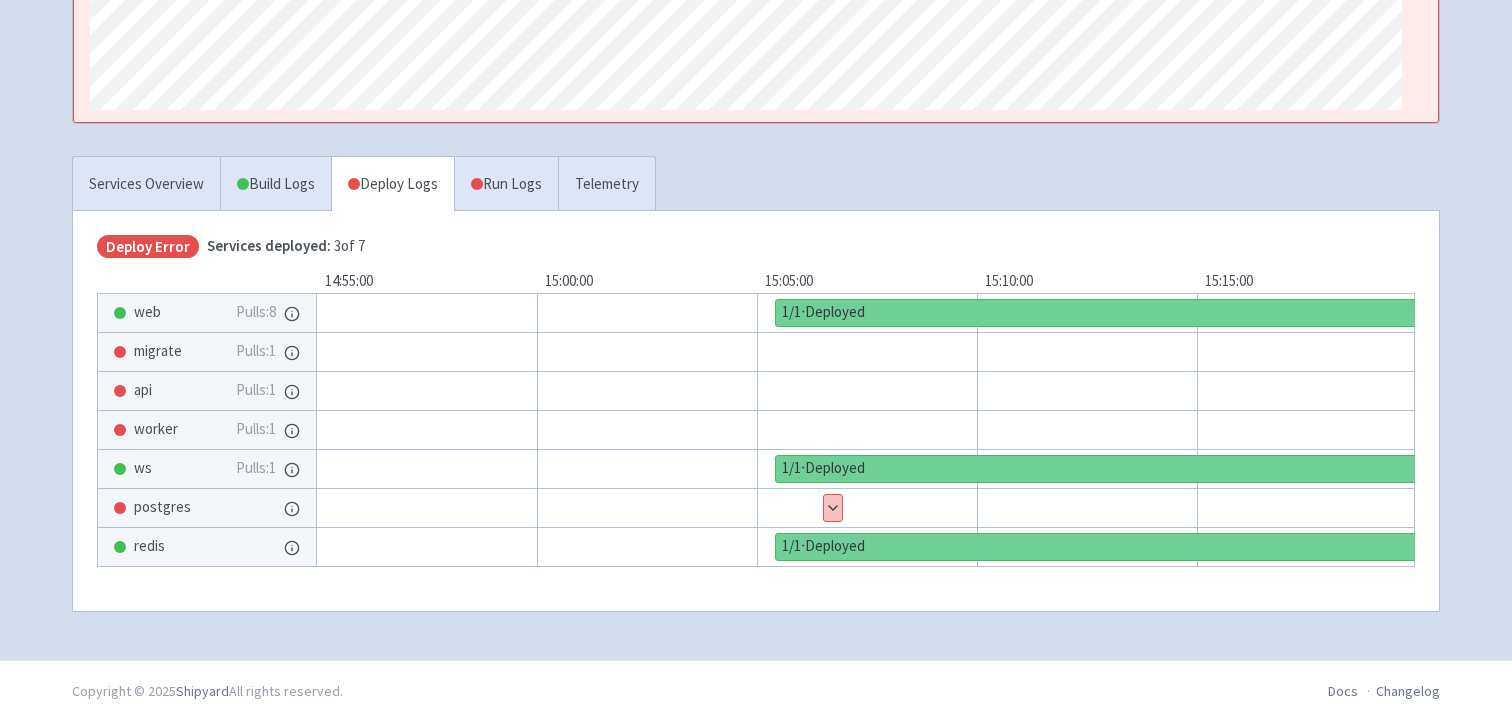 click on "Show details    1 / 1  ⋅  Deploy Error" at bounding box center [1054, 508] 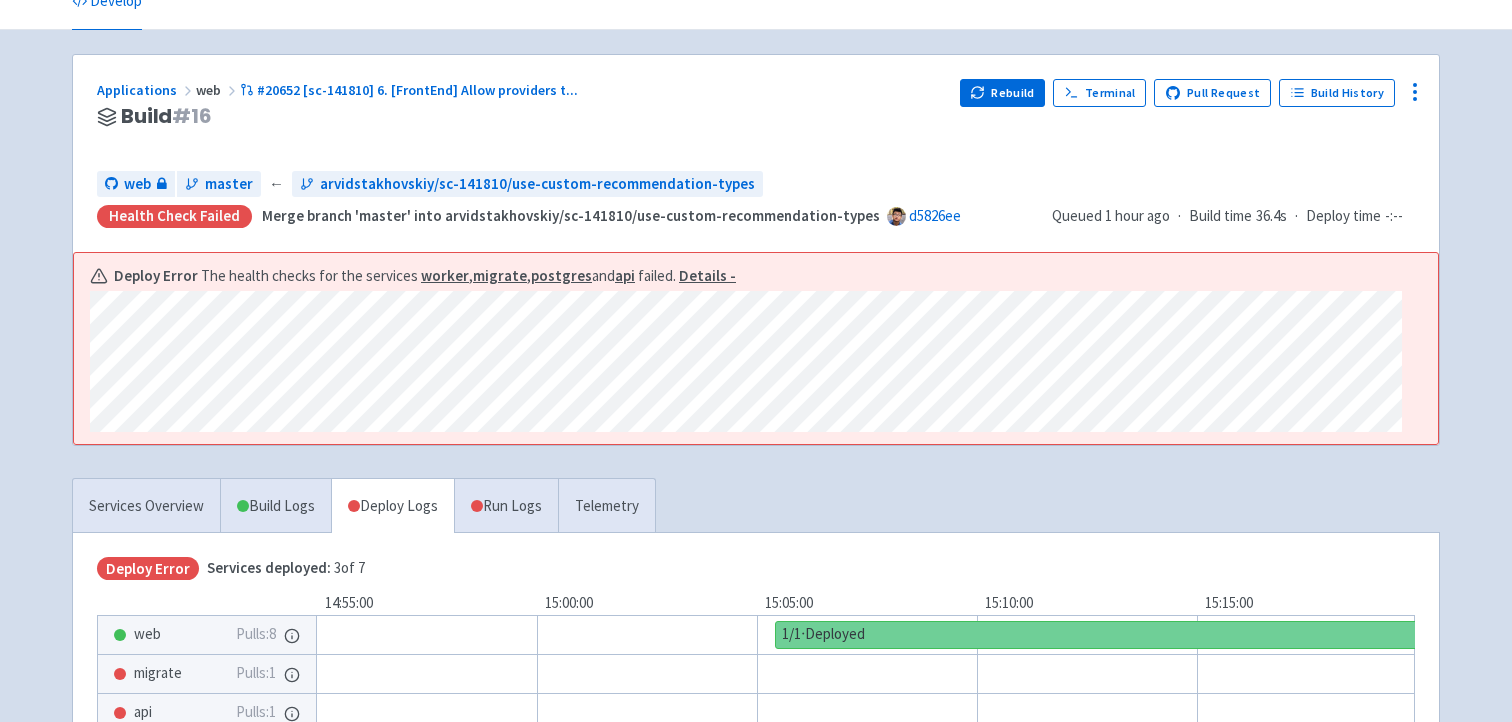 scroll, scrollTop: 0, scrollLeft: 0, axis: both 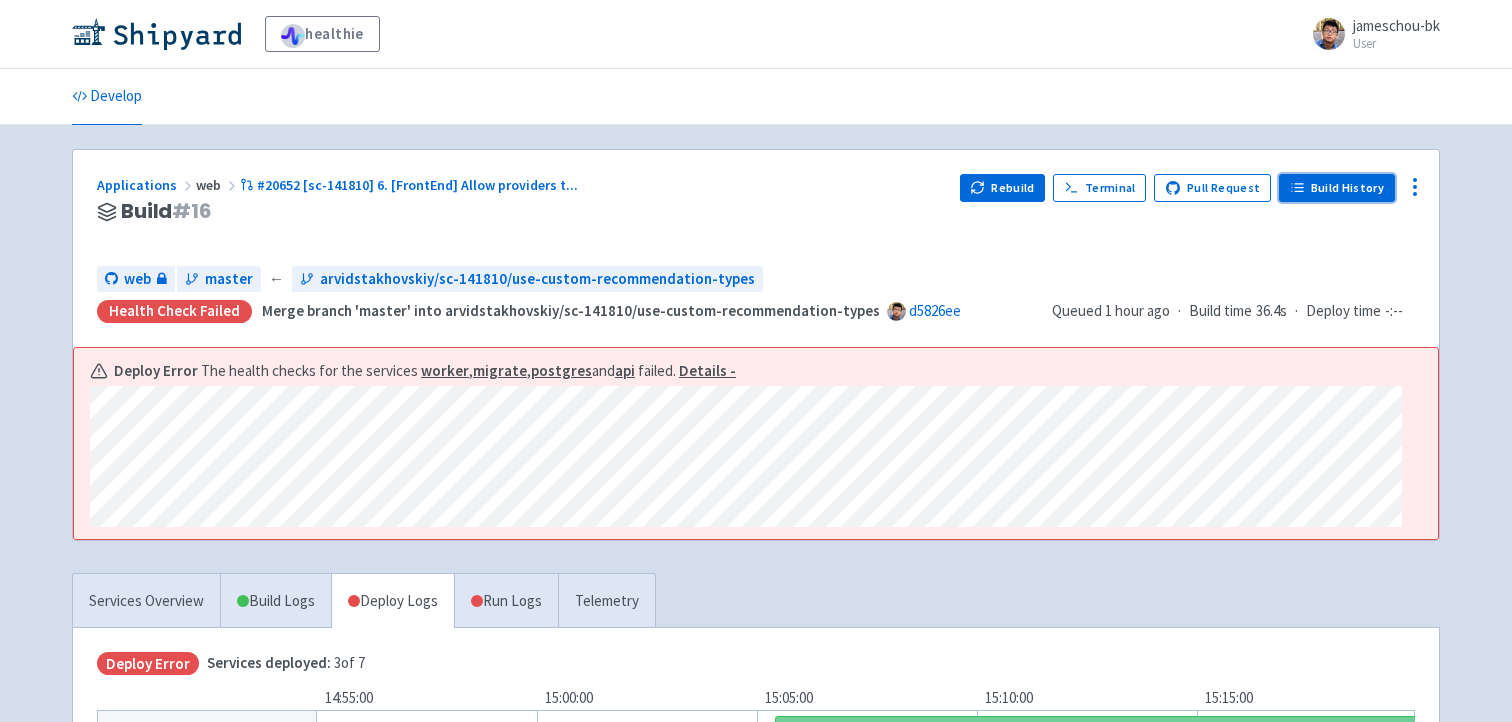 click on "Build History" at bounding box center [1337, 188] 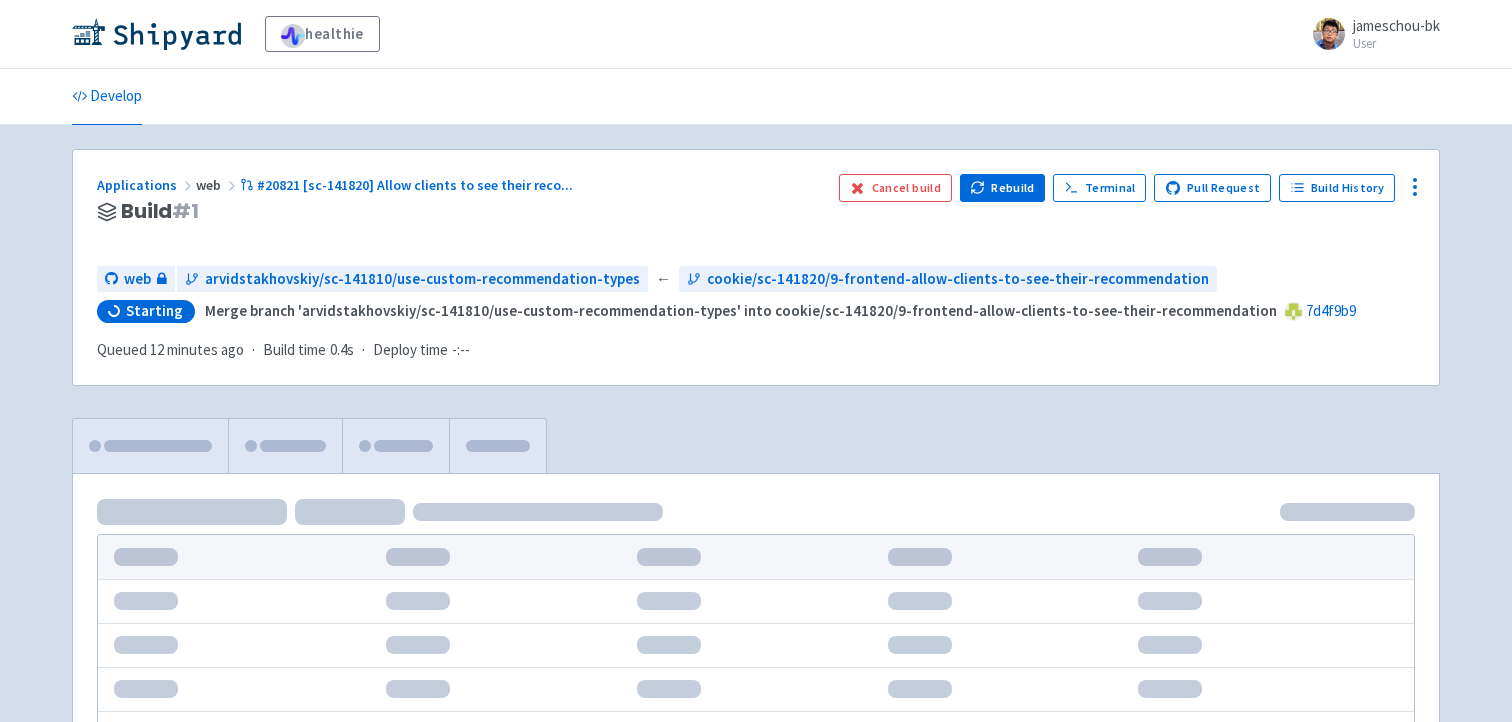 scroll, scrollTop: 0, scrollLeft: 0, axis: both 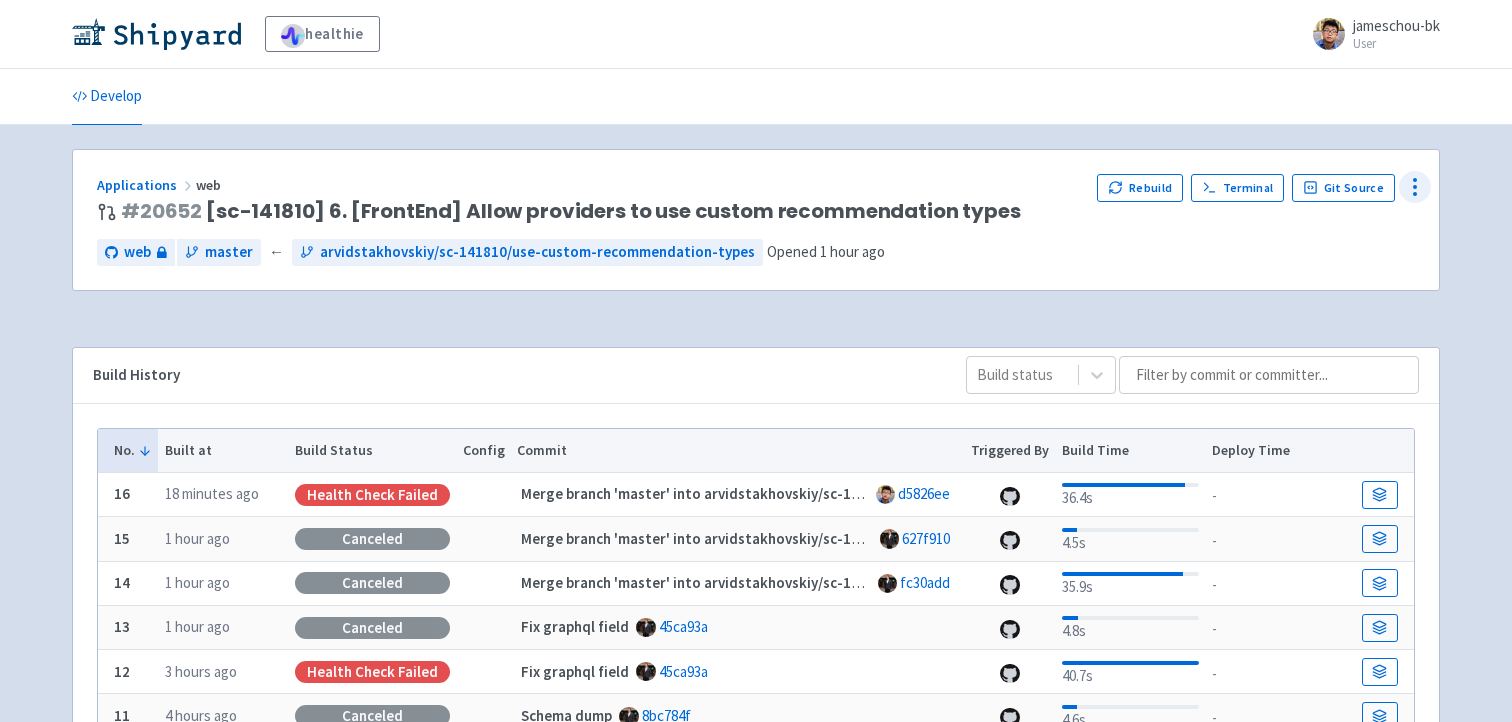 click 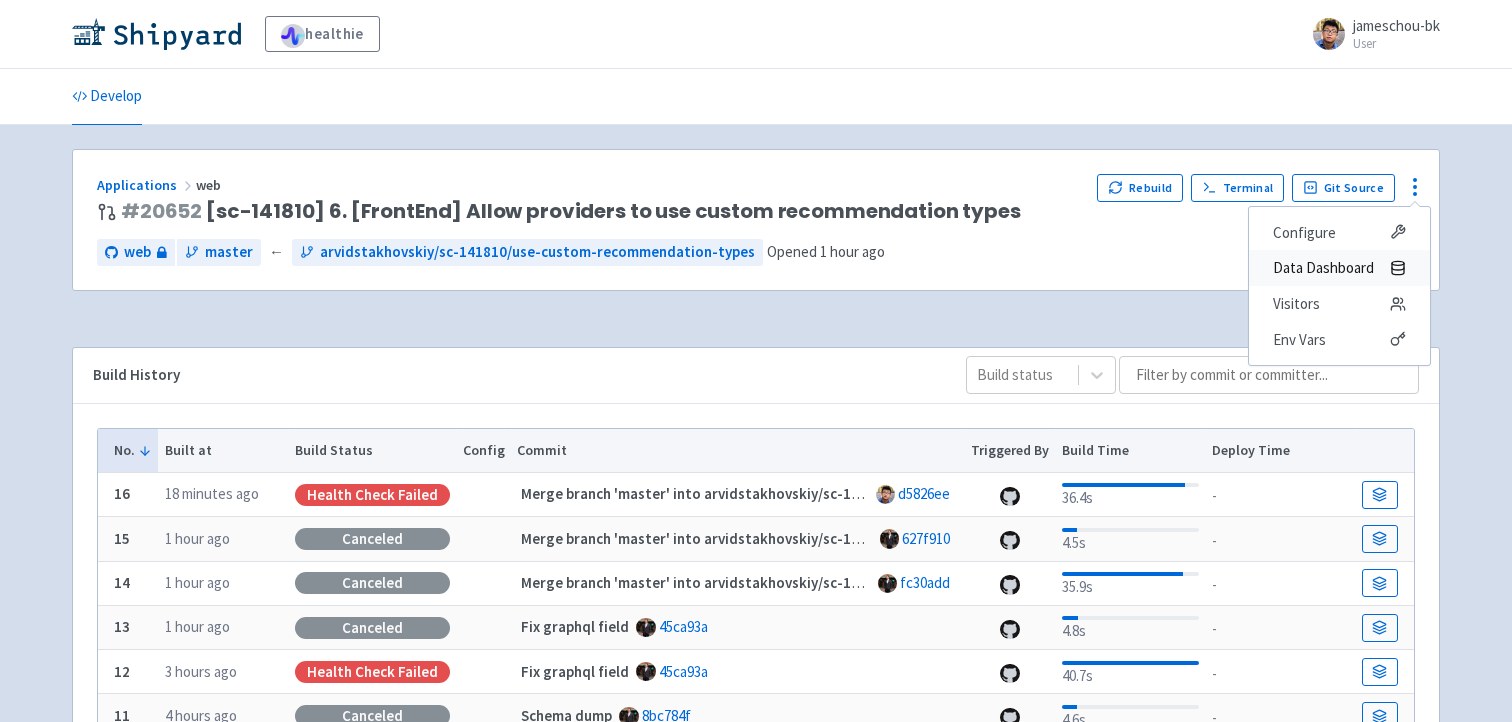 click on "Data Dashboard" at bounding box center (1323, 268) 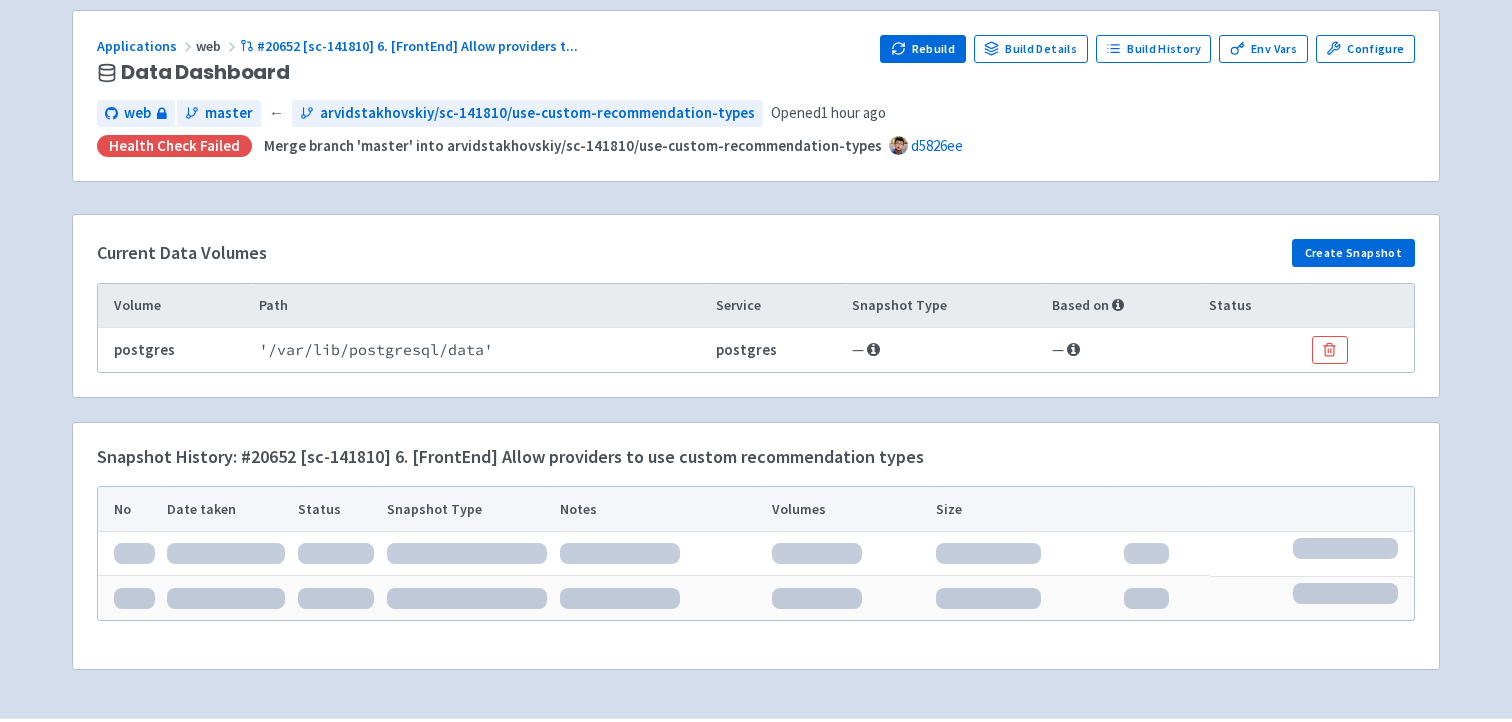 scroll, scrollTop: 125, scrollLeft: 0, axis: vertical 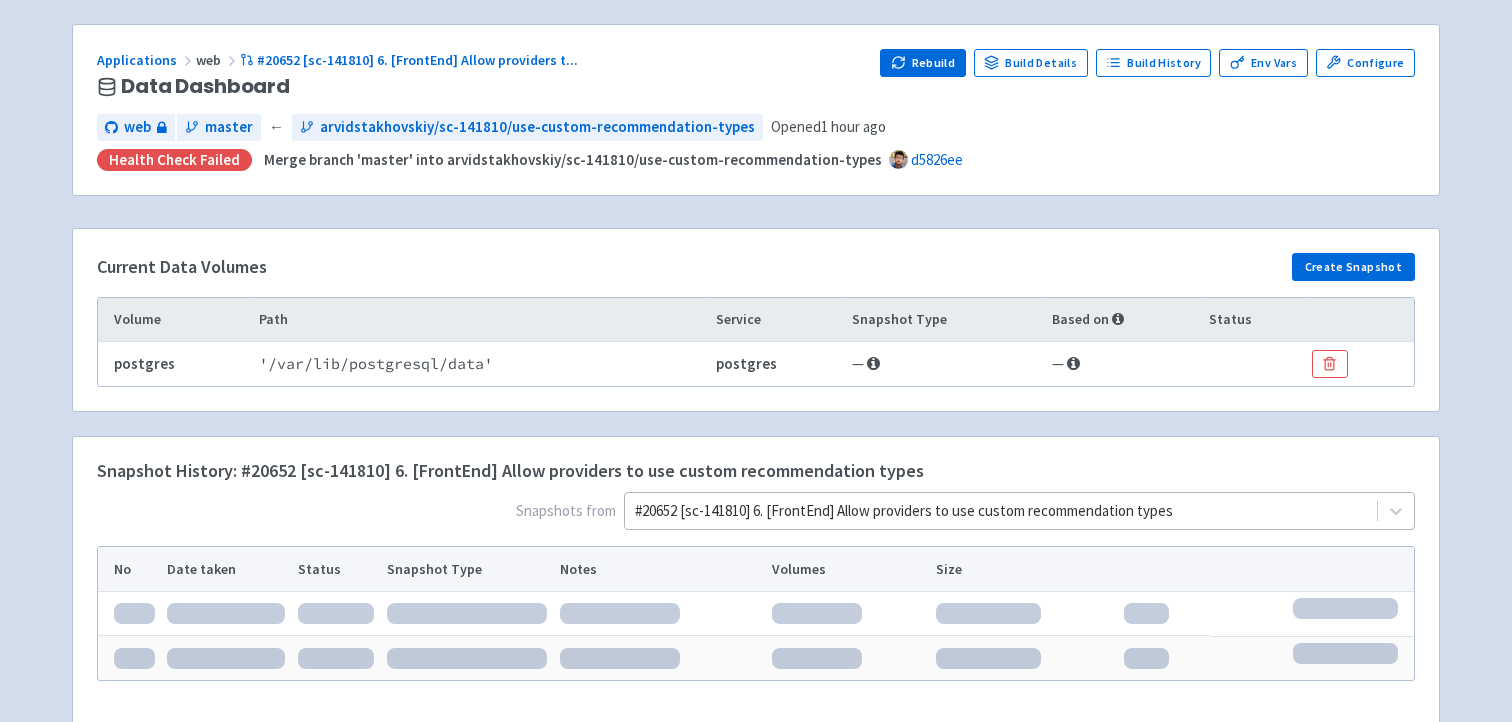 click on "#20652 [sc-141810] 6. [FrontEnd] Allow providers to use custom recommendation types" at bounding box center (1019, 511) 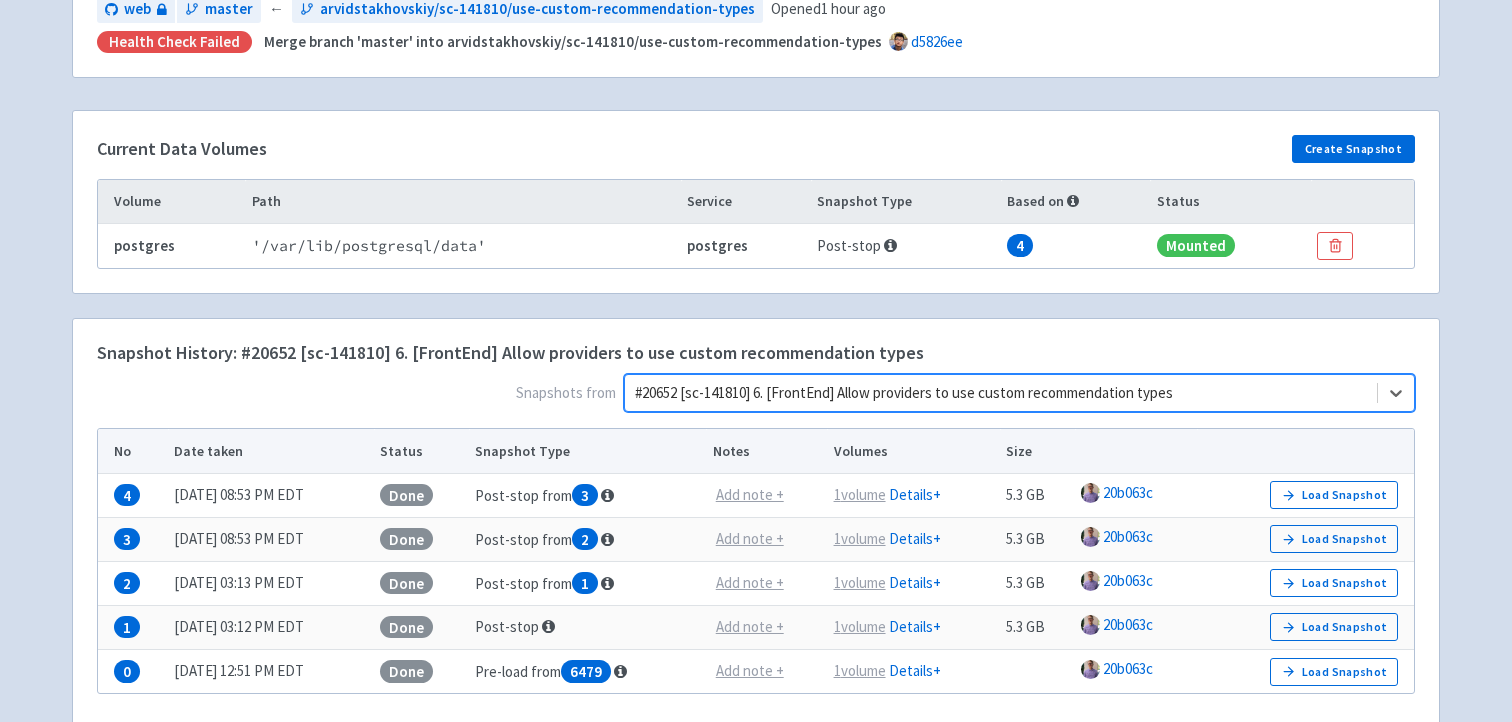 click at bounding box center (1001, 393) 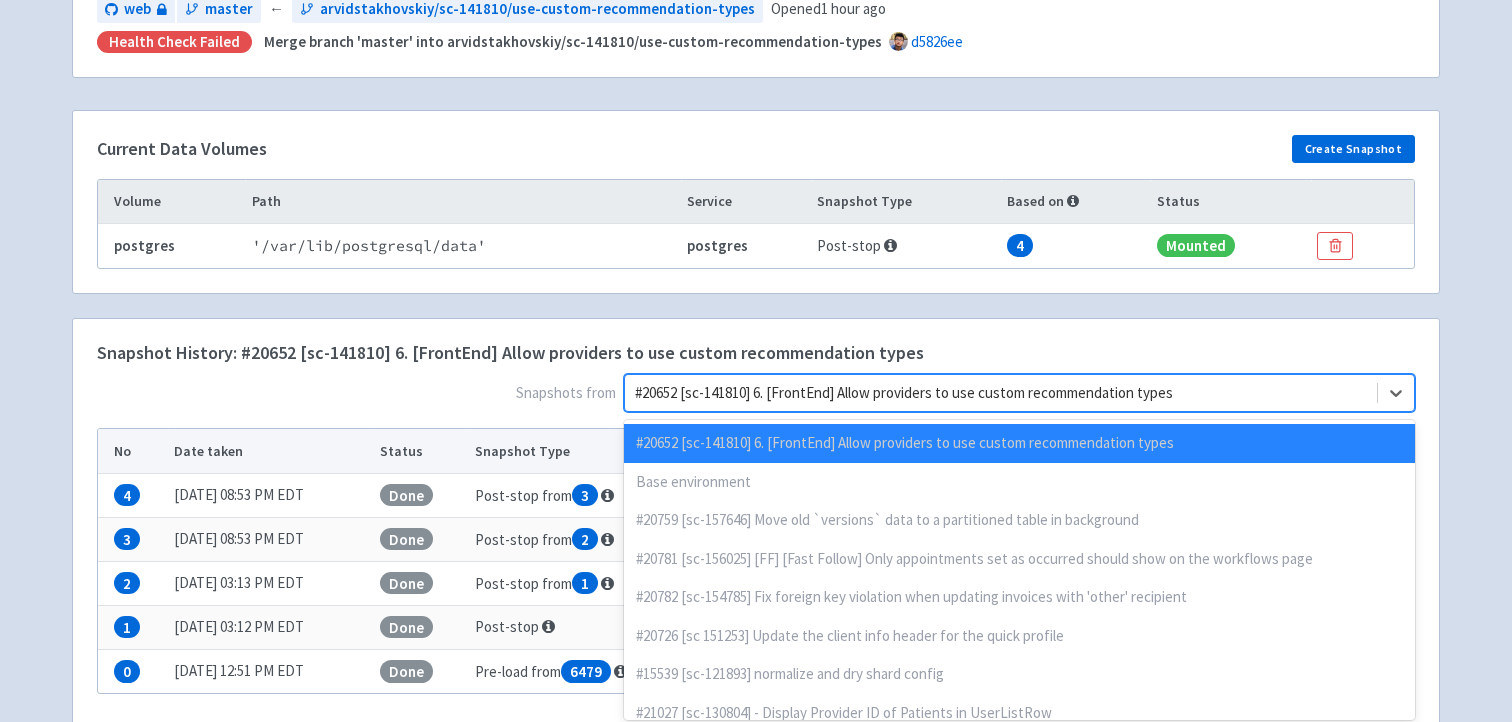 click at bounding box center (1001, 393) 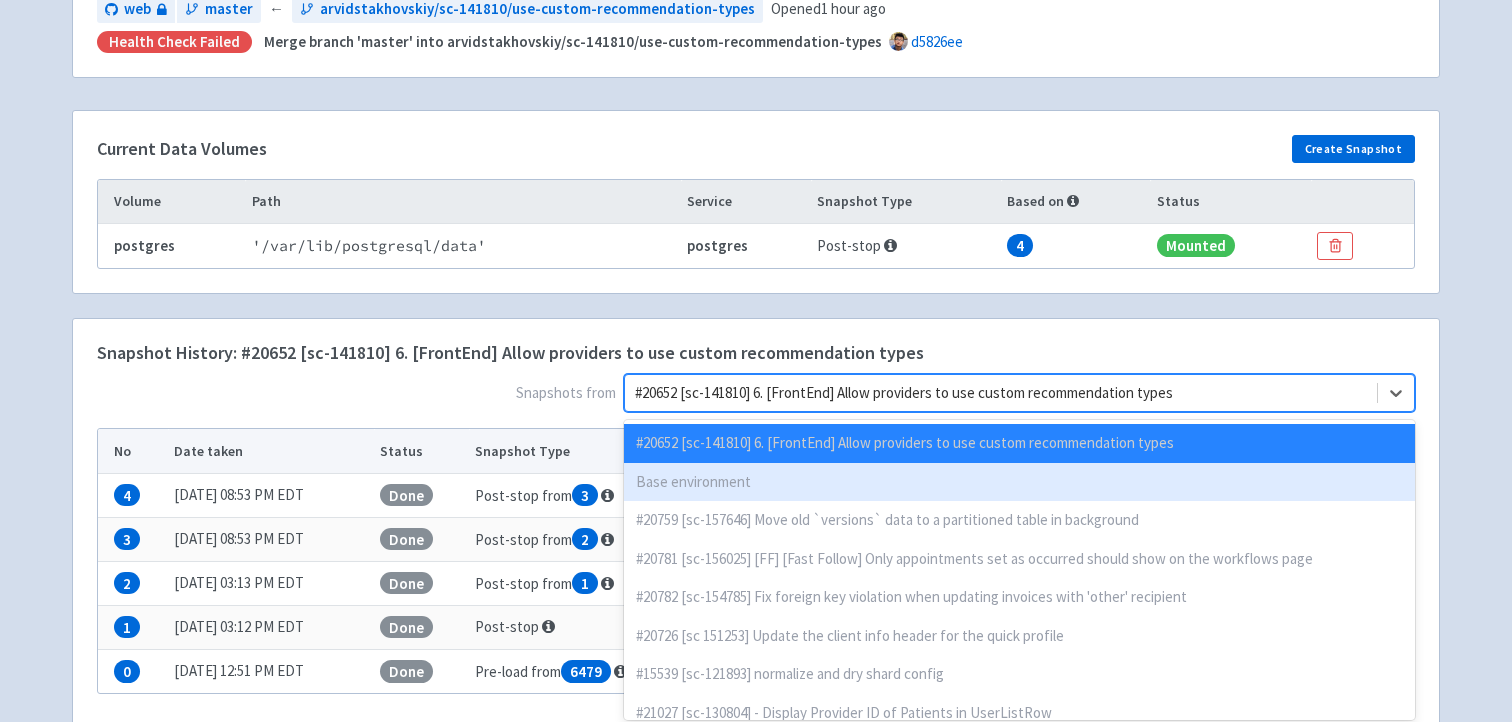 click on "Base environment" at bounding box center (1019, 482) 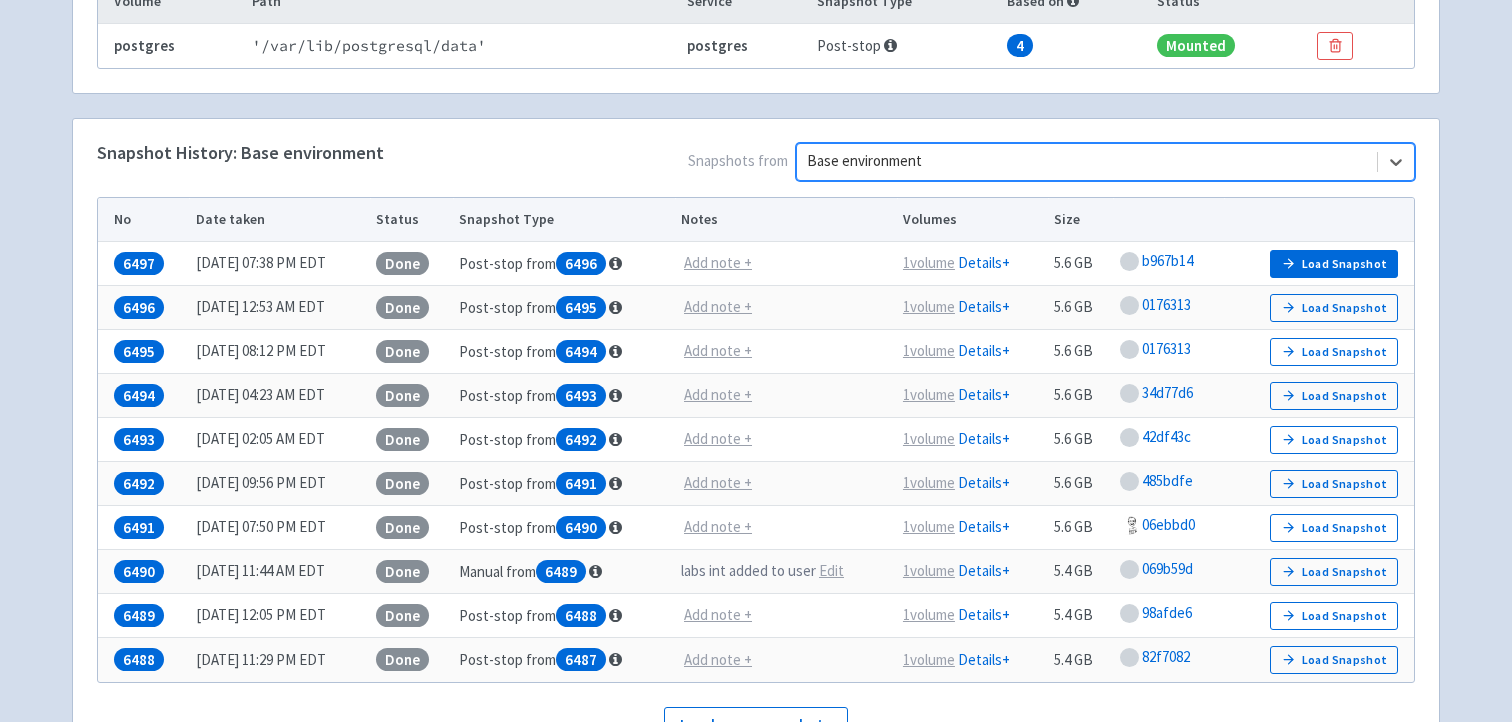 scroll, scrollTop: 433, scrollLeft: 0, axis: vertical 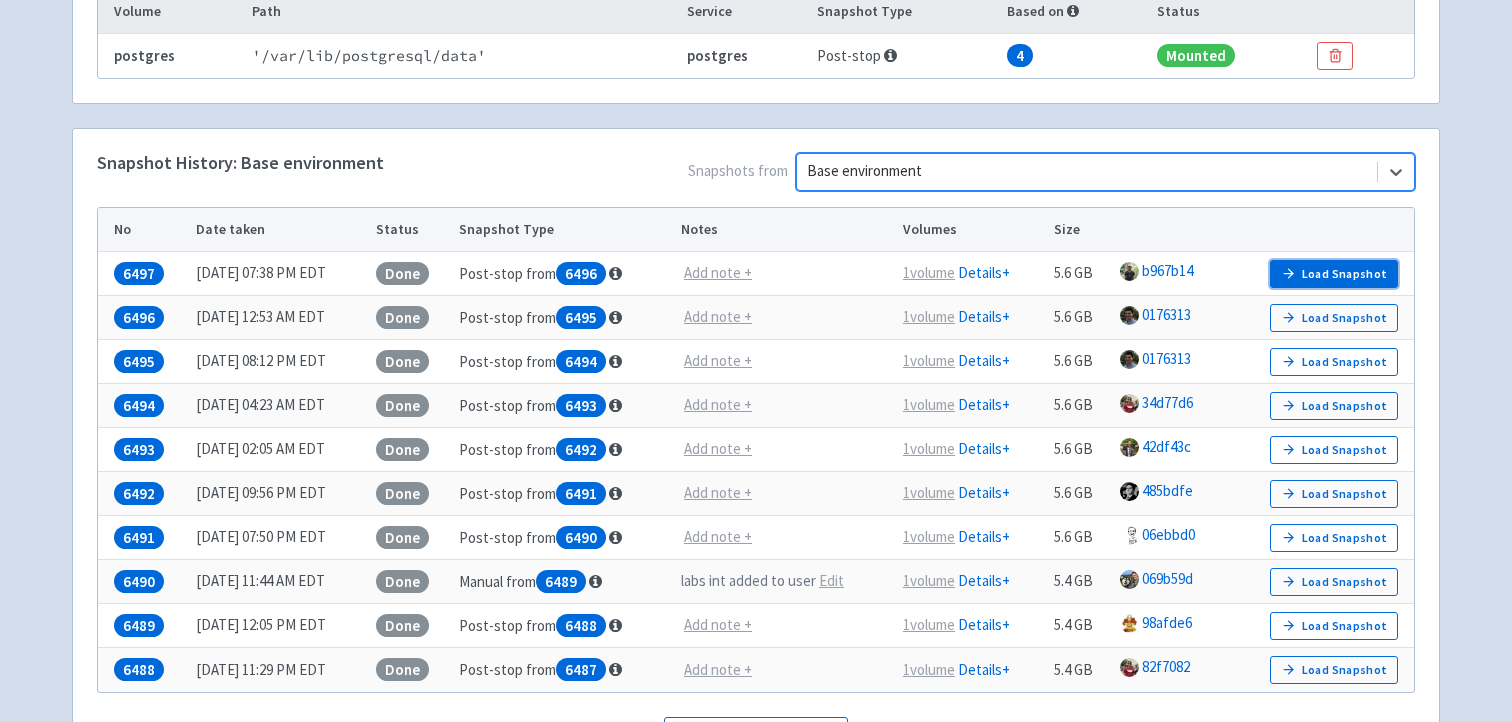 click on "Load Snapshot" at bounding box center [1334, 274] 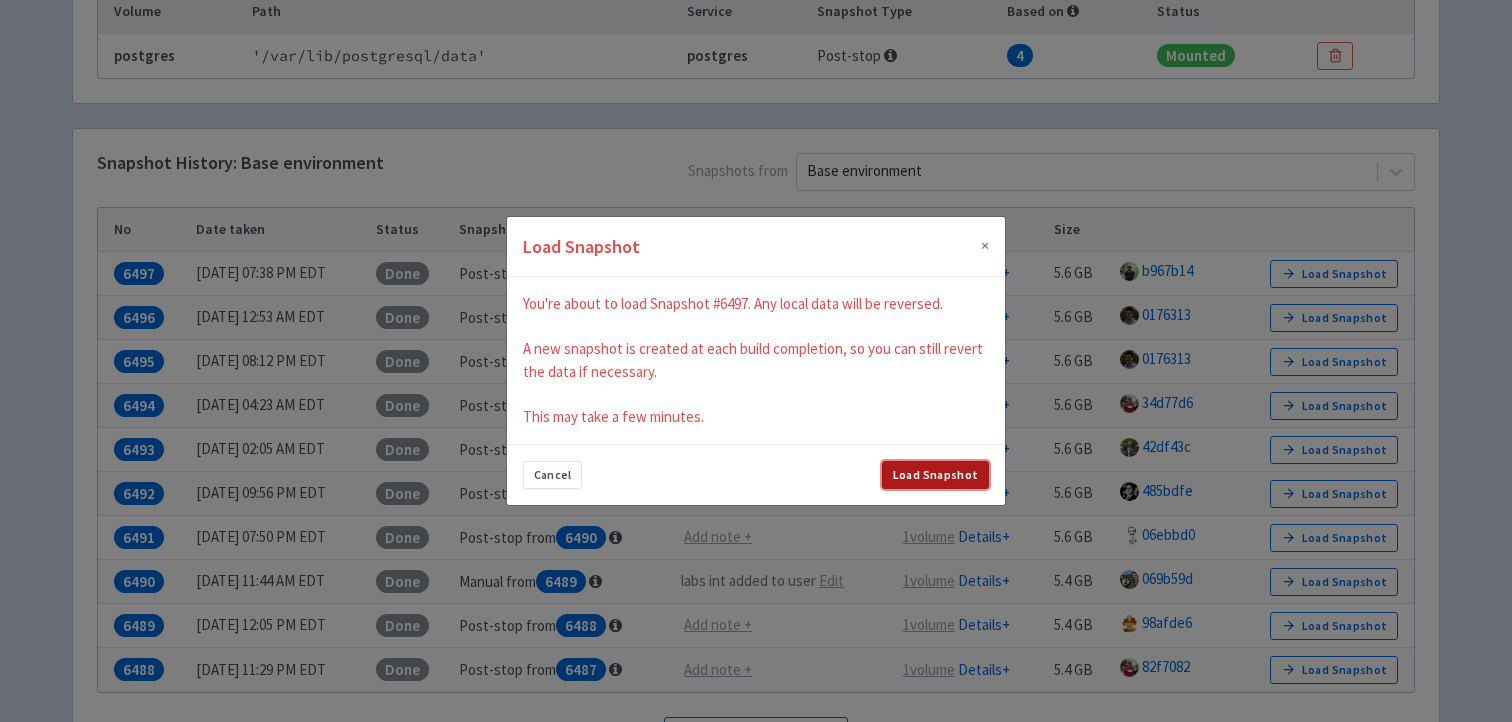 click on "Load Snapshot" at bounding box center (935, 475) 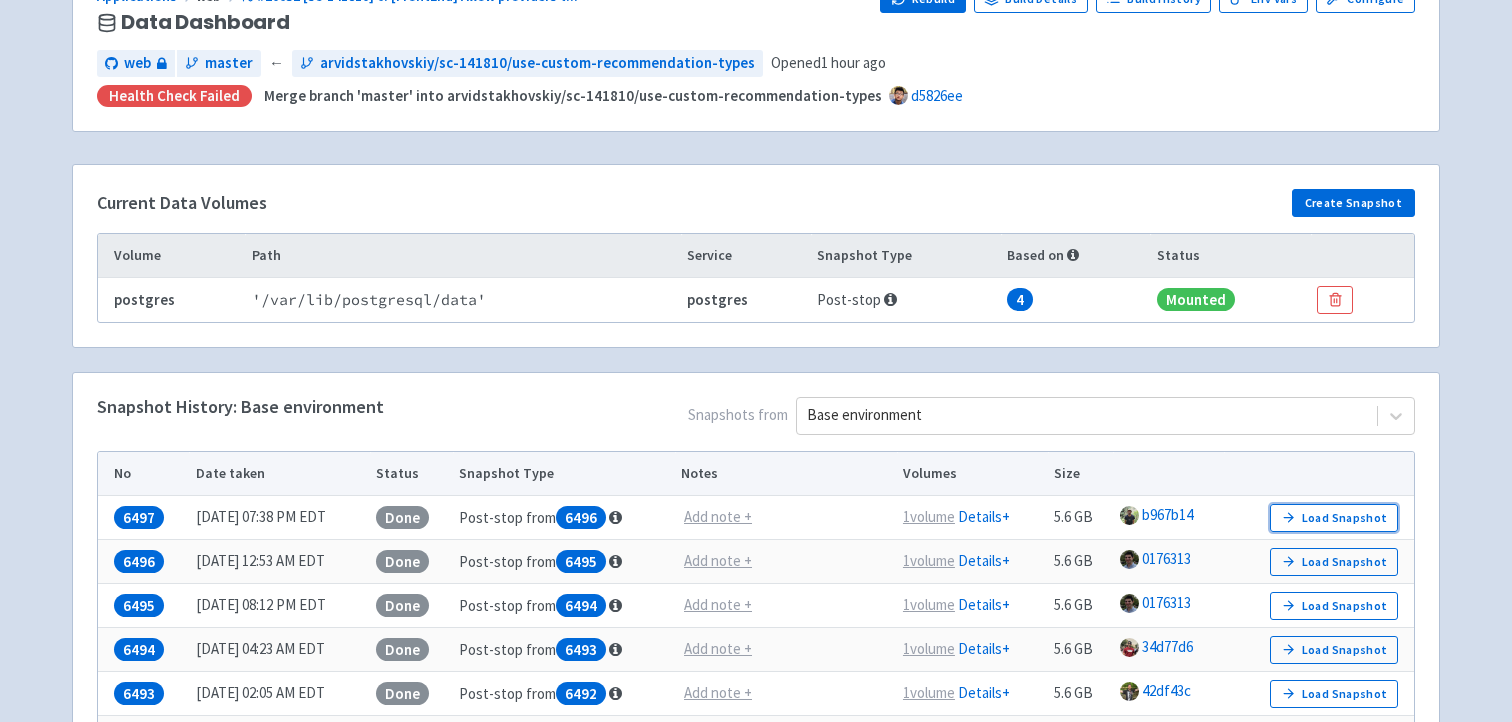 scroll, scrollTop: 173, scrollLeft: 0, axis: vertical 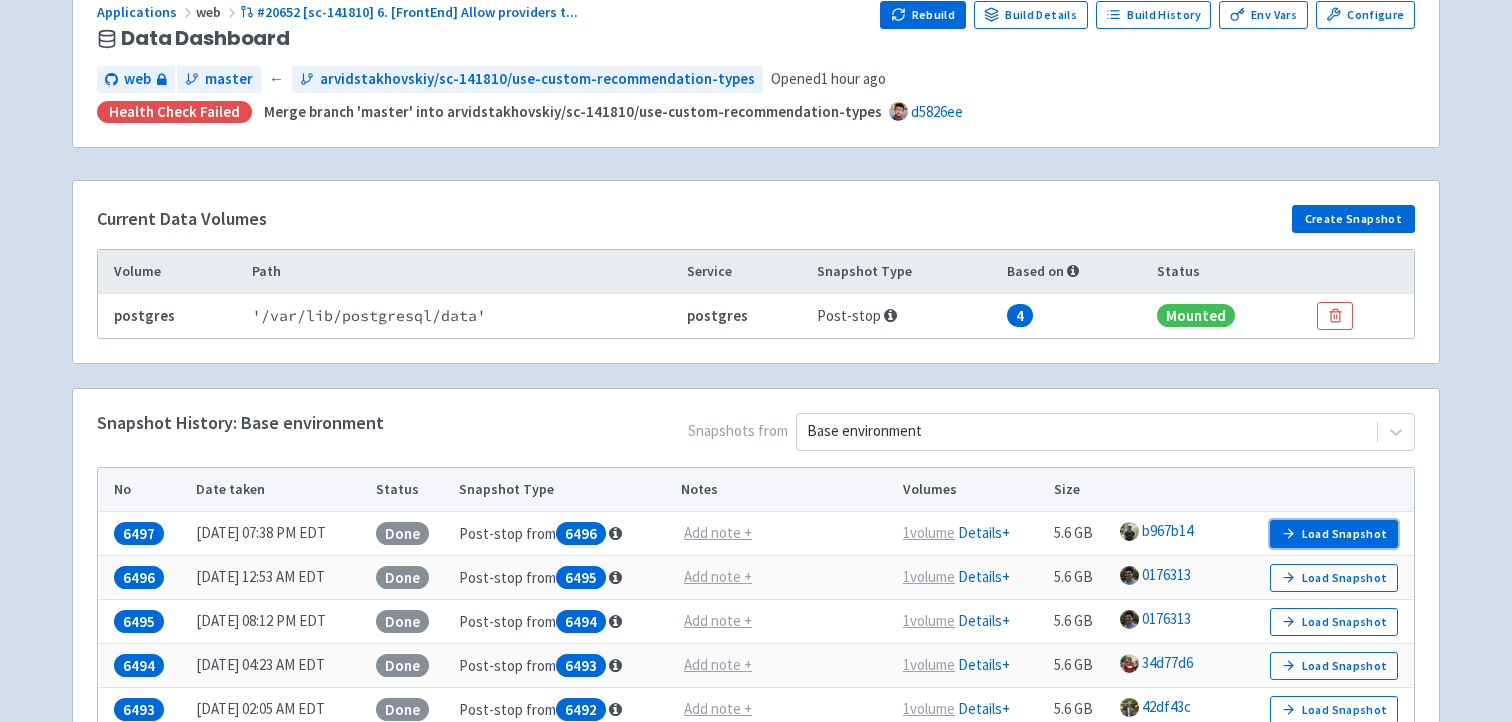 click on "Load Snapshot" at bounding box center (1334, 534) 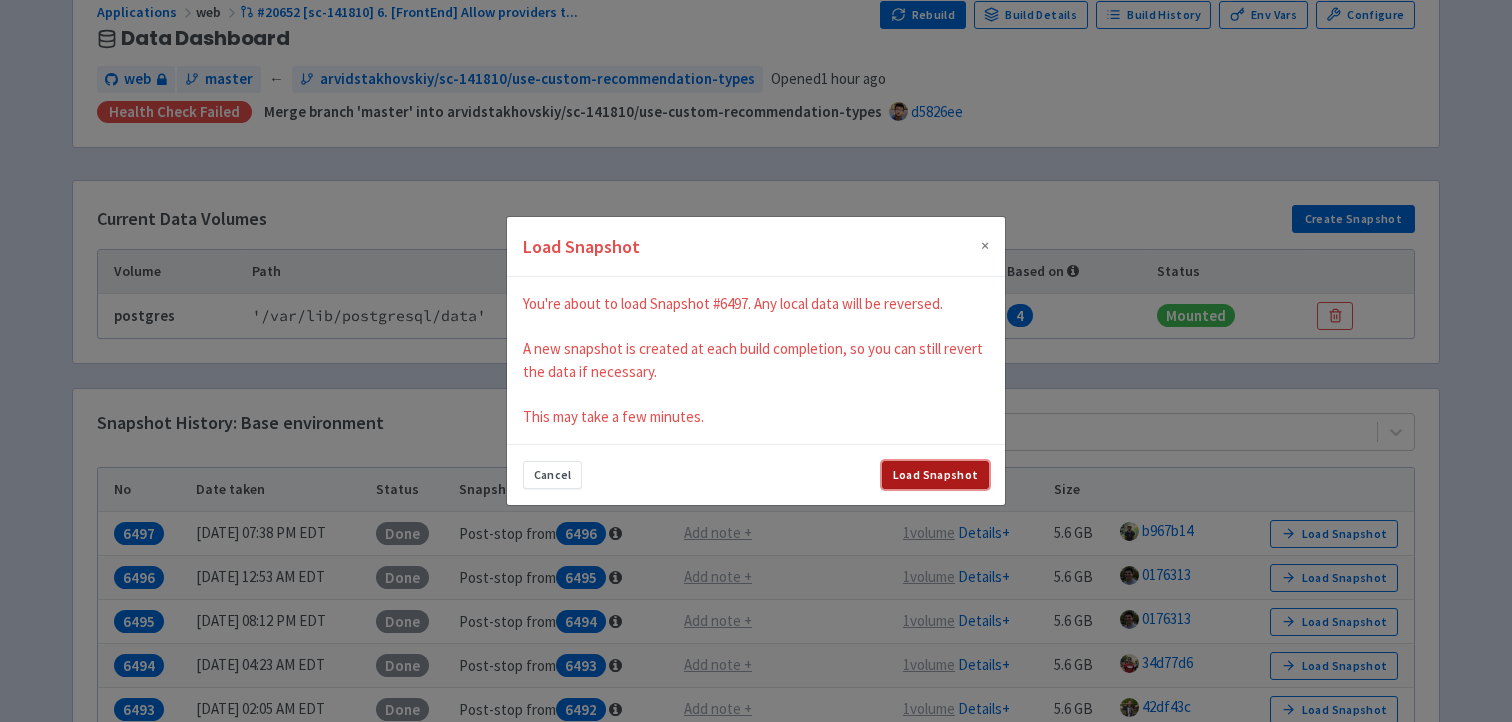 click on "Load Snapshot" at bounding box center [935, 475] 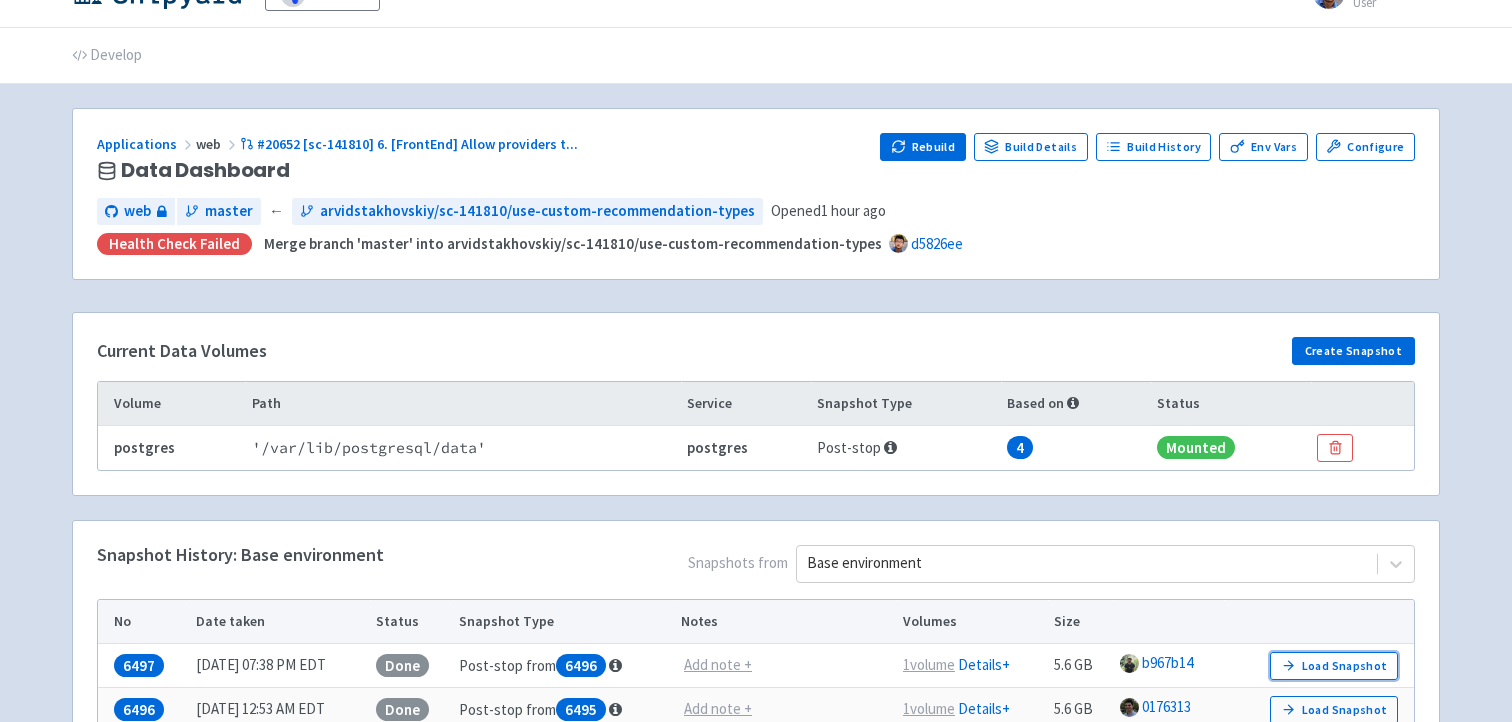 scroll, scrollTop: 13, scrollLeft: 0, axis: vertical 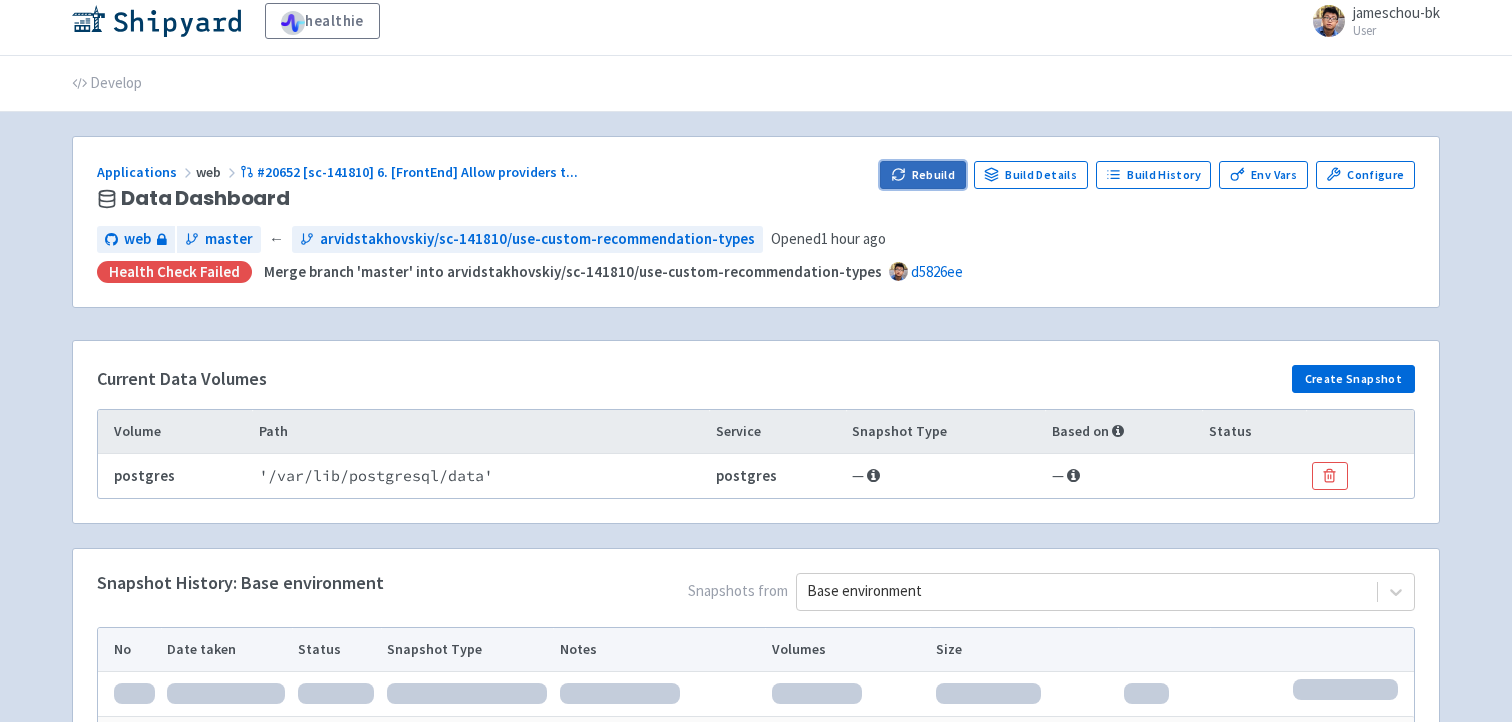 click on "Rebuild" at bounding box center (923, 175) 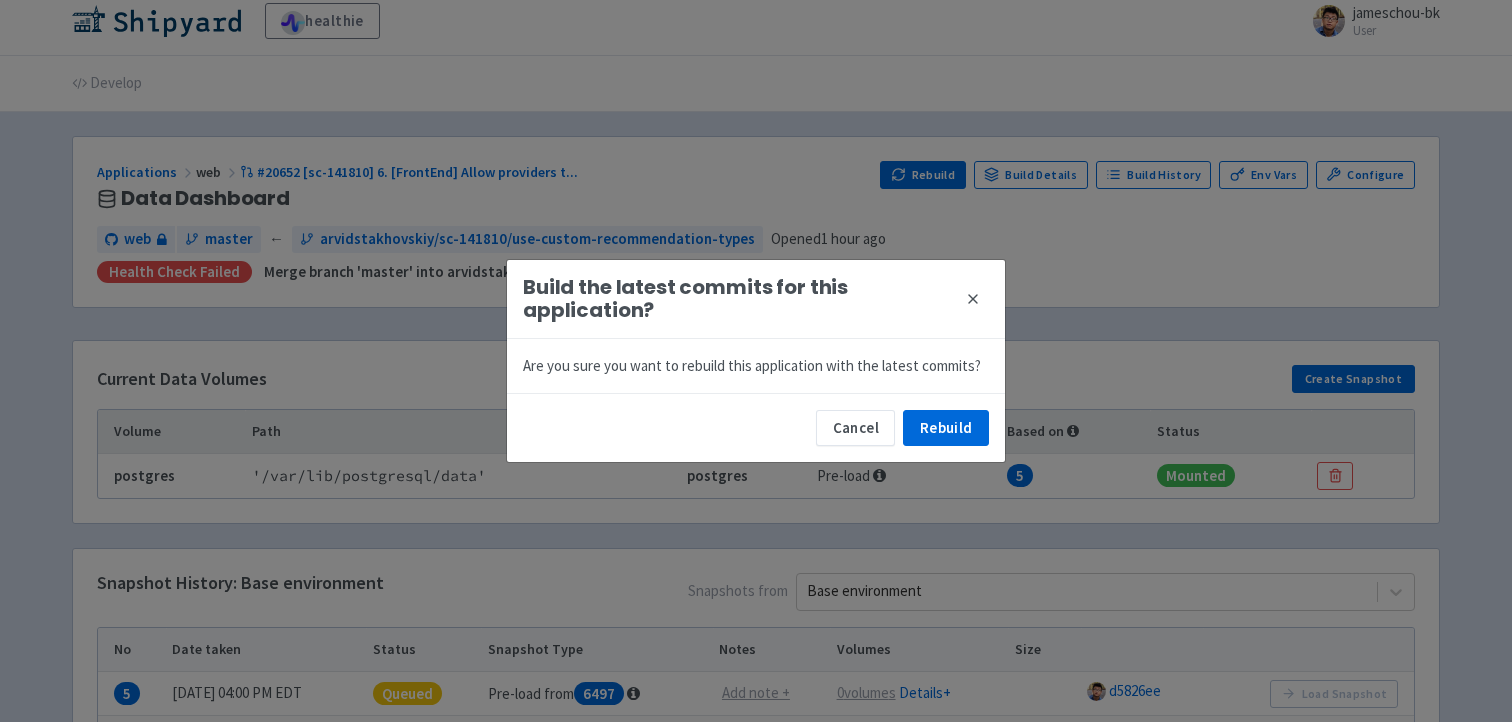 click on "close" at bounding box center [973, 299] 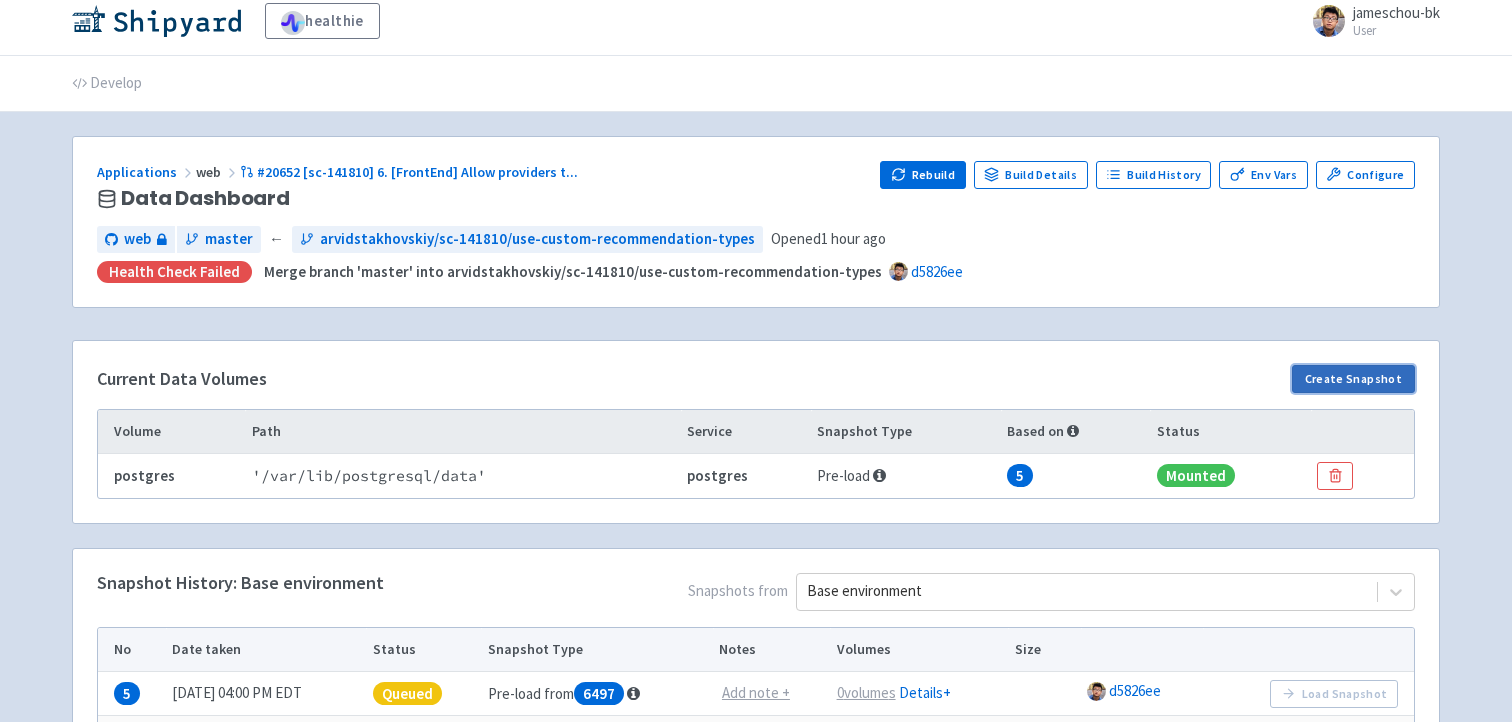 click on "Create Snapshot" at bounding box center (1353, 379) 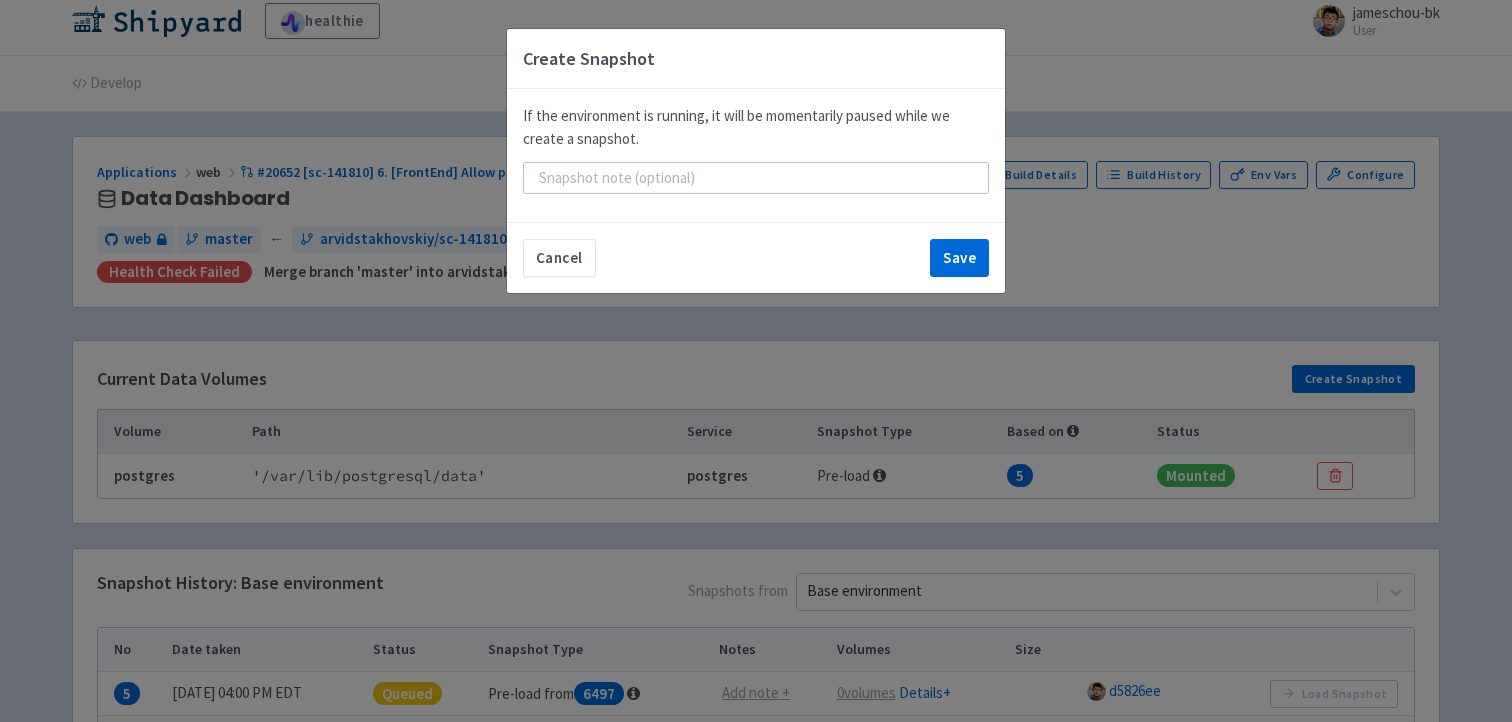 click on "Create Snapshot If the environment is running, it will be momentarily paused while we create a snapshot. Your note must contain less than 50 characters. Cancel Save" at bounding box center (756, 361) 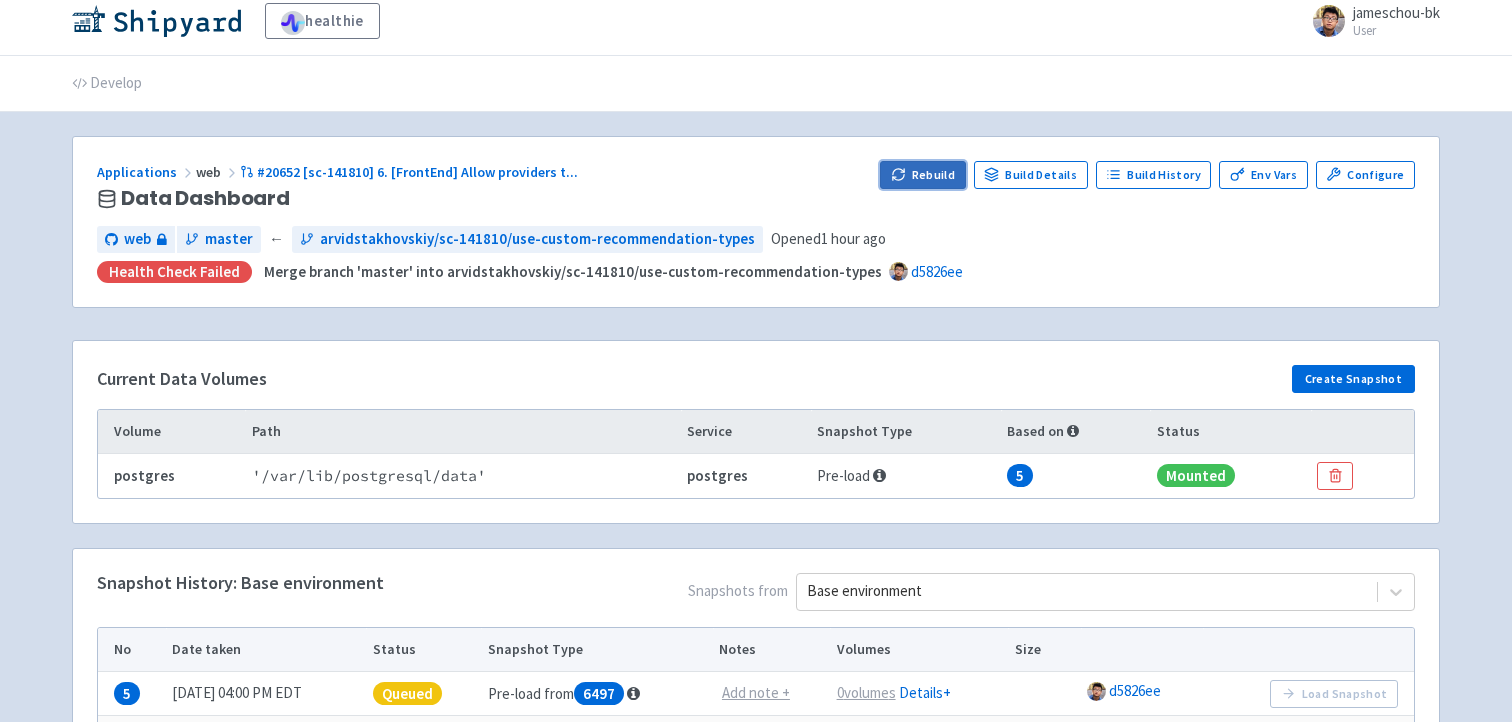 click on "Rebuild" at bounding box center [923, 175] 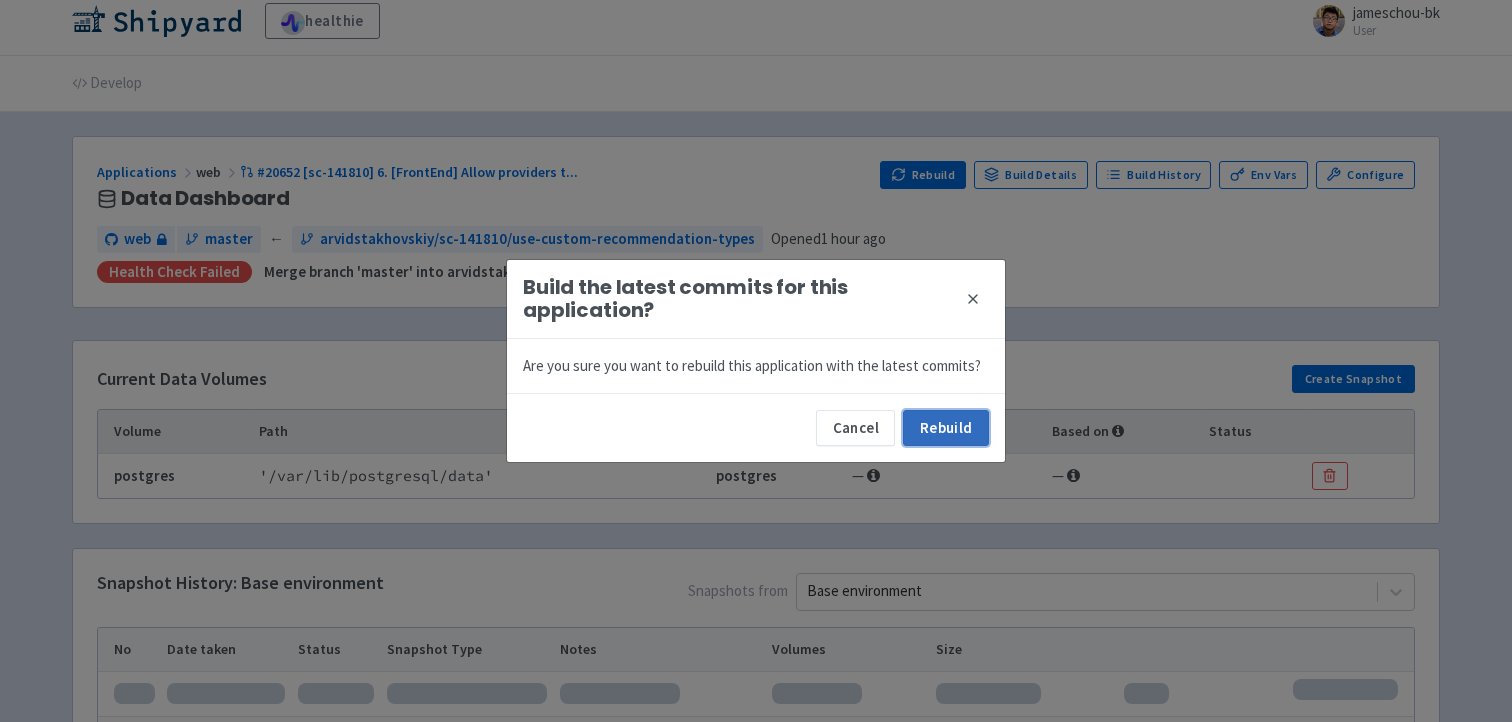 click on "Rebuild" at bounding box center [946, 428] 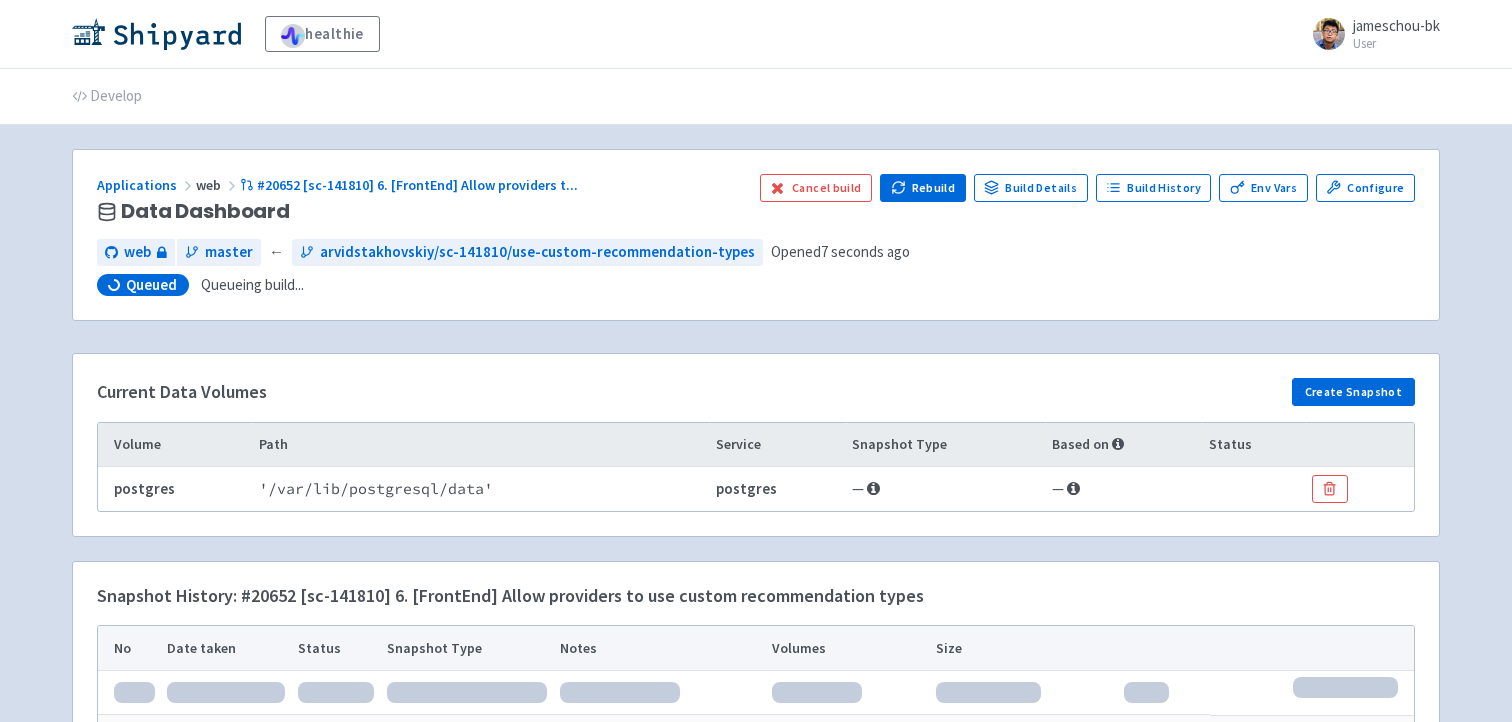 scroll, scrollTop: 13, scrollLeft: 0, axis: vertical 